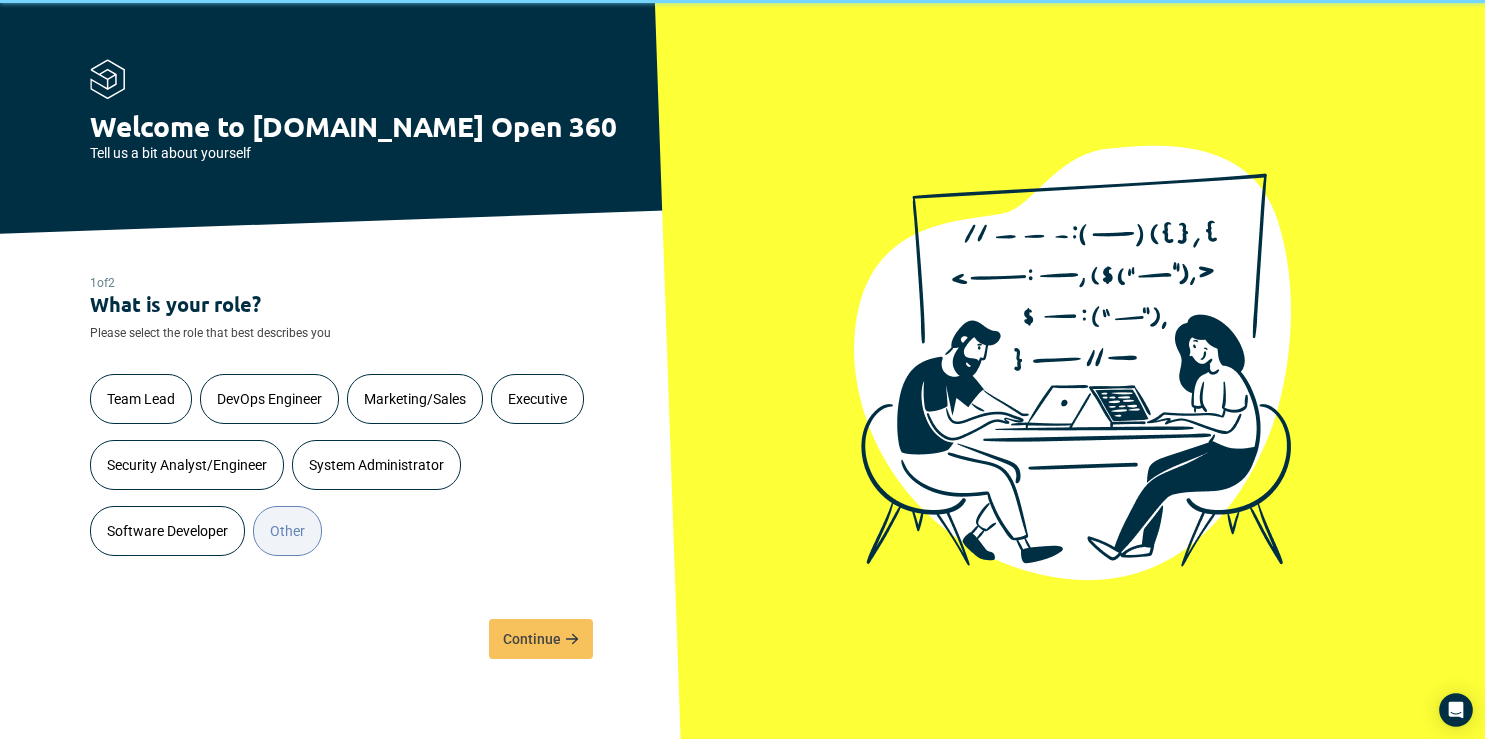 scroll, scrollTop: 0, scrollLeft: 0, axis: both 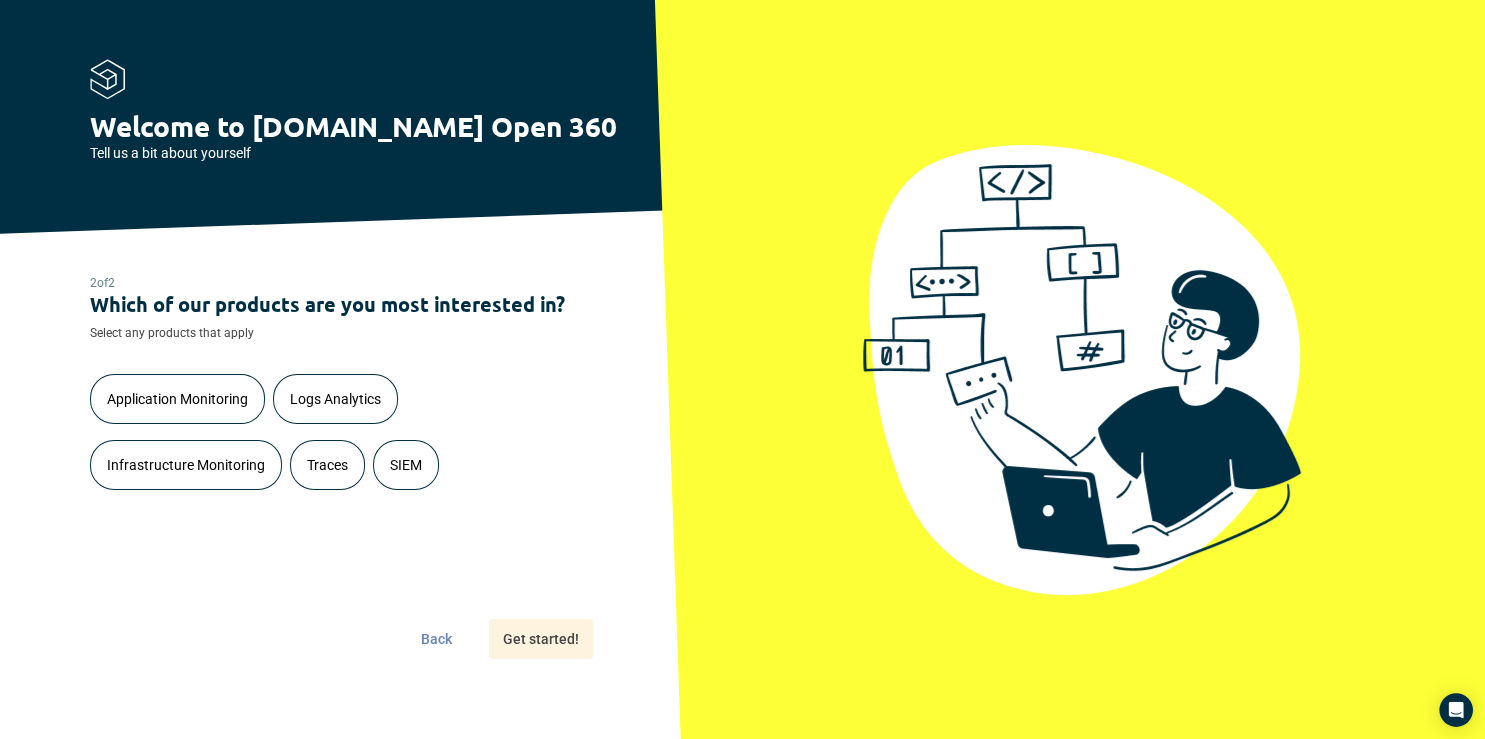 click on "Traces" at bounding box center [327, 465] 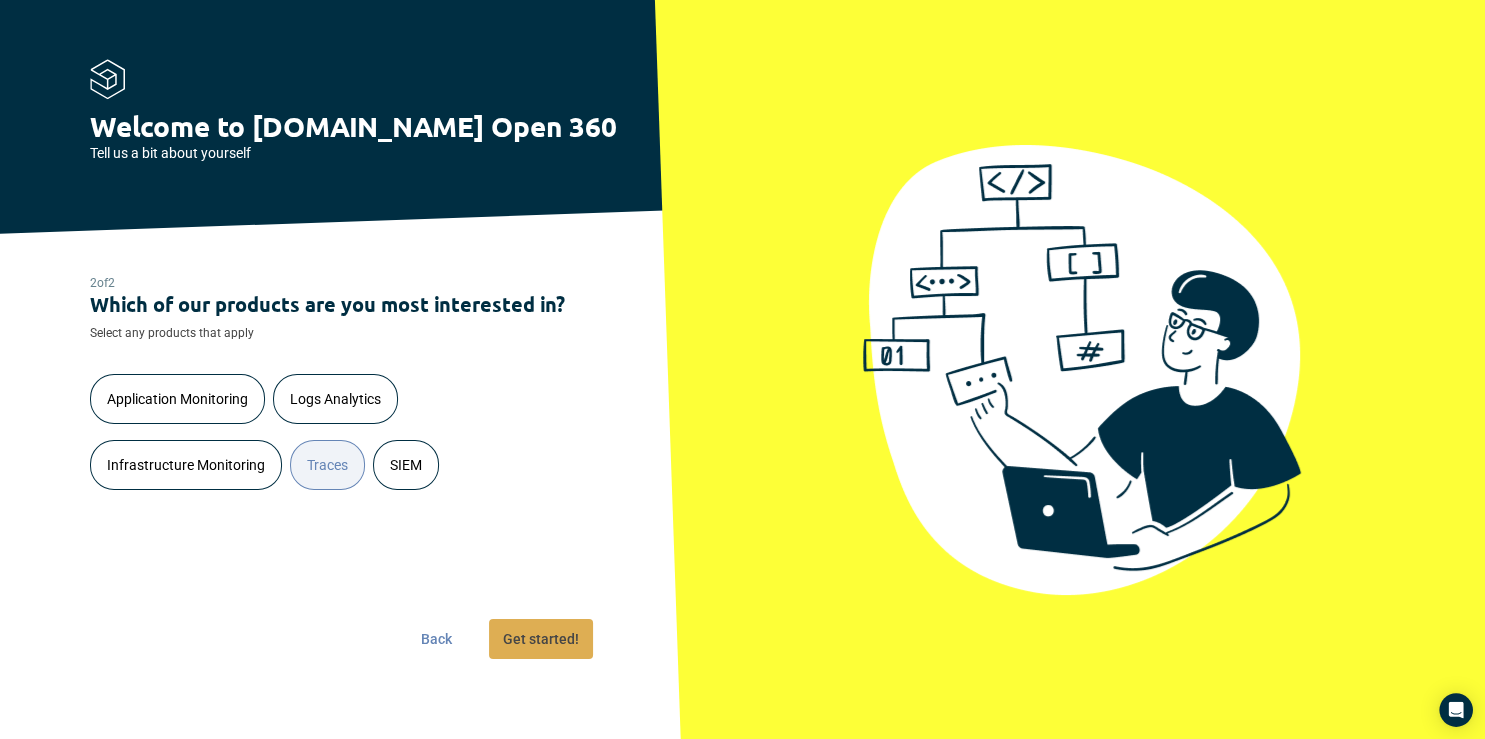 click on "Get started!" at bounding box center [541, 639] 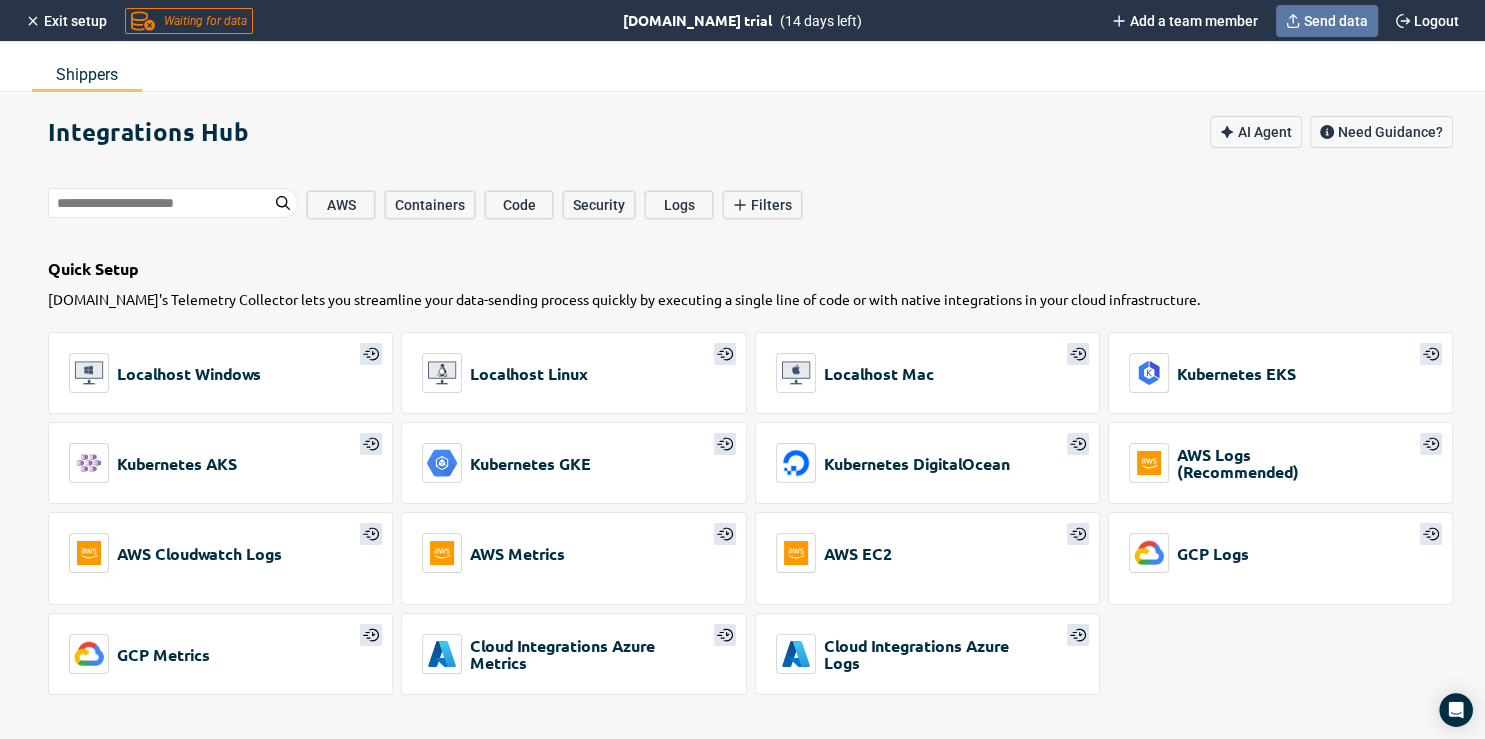 click on "Send data" at bounding box center (1336, 21) 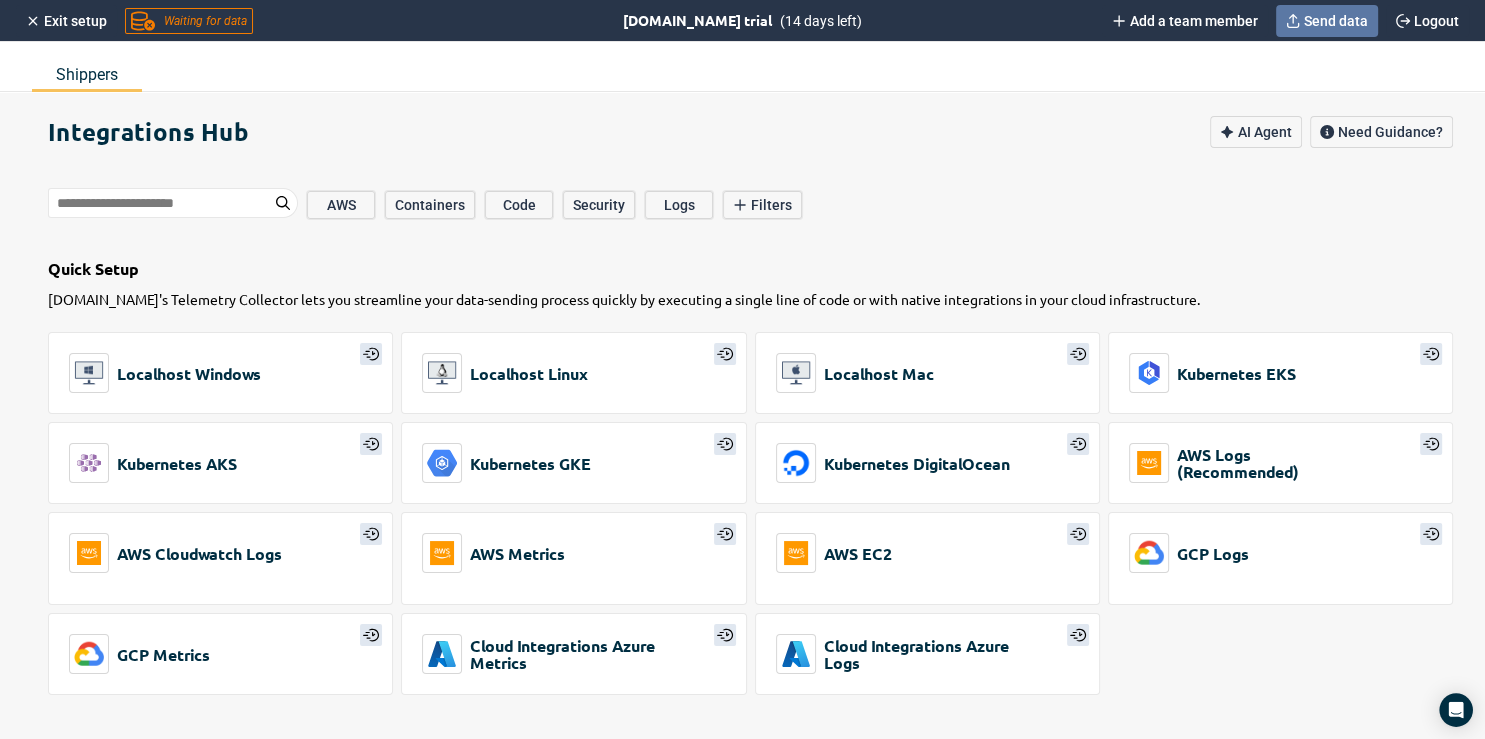 click 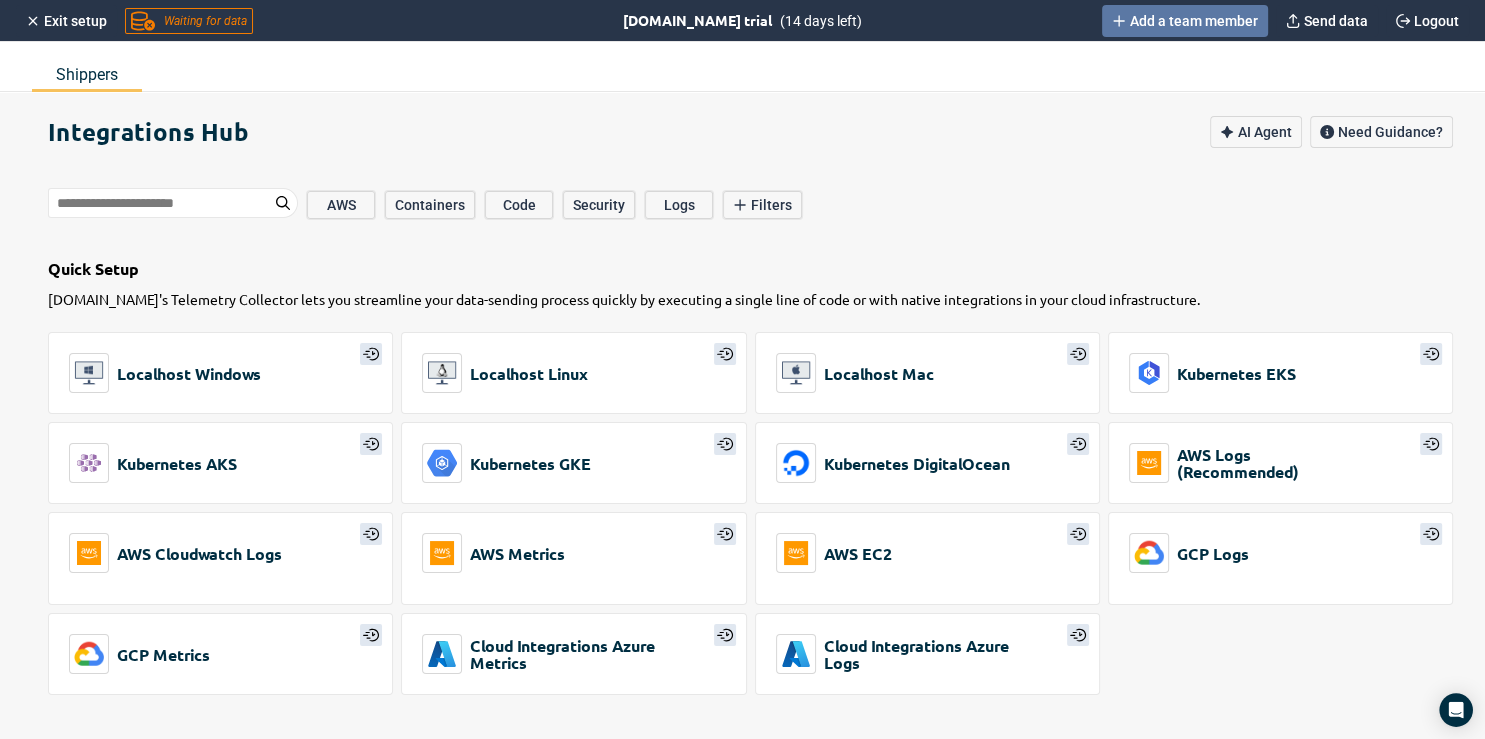 click on "Add a team member" at bounding box center [1194, 21] 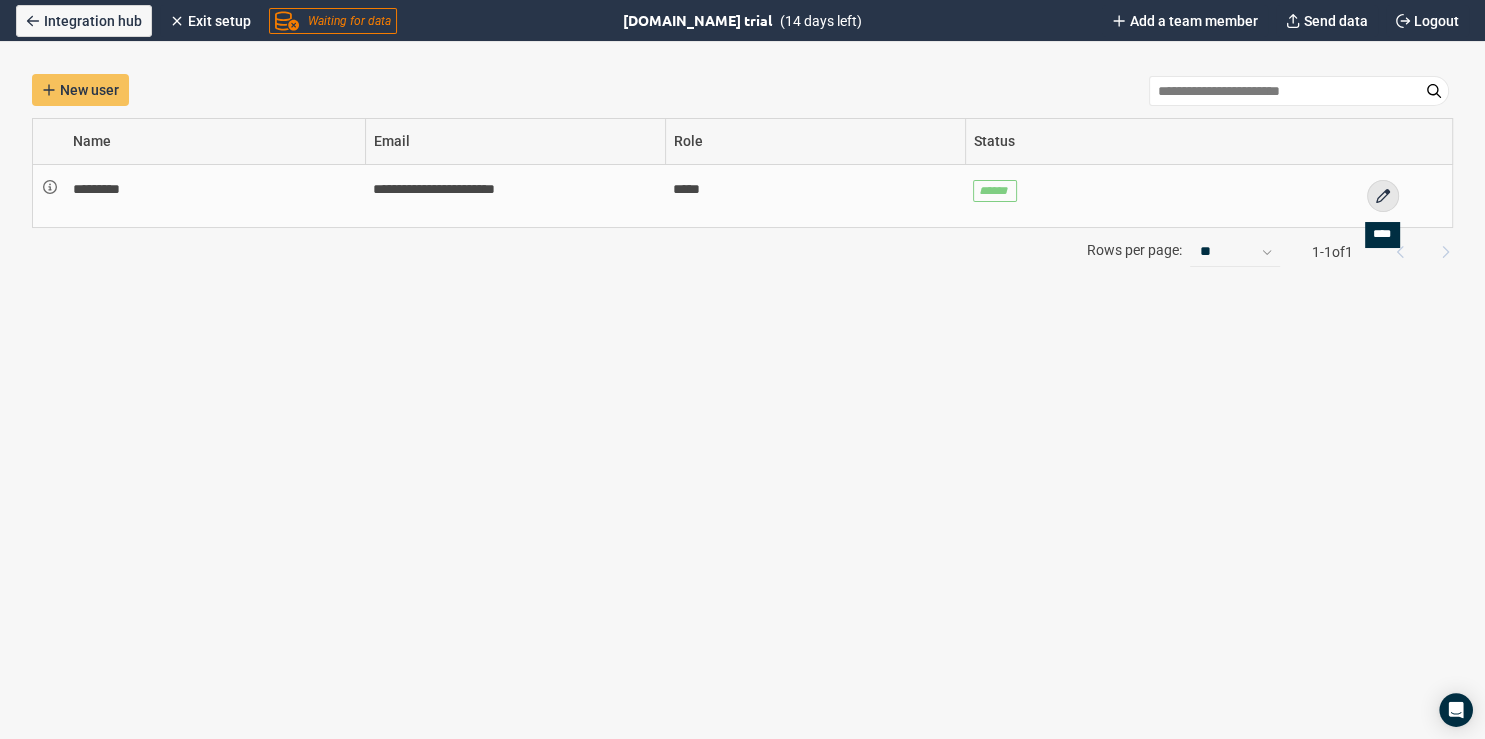 click 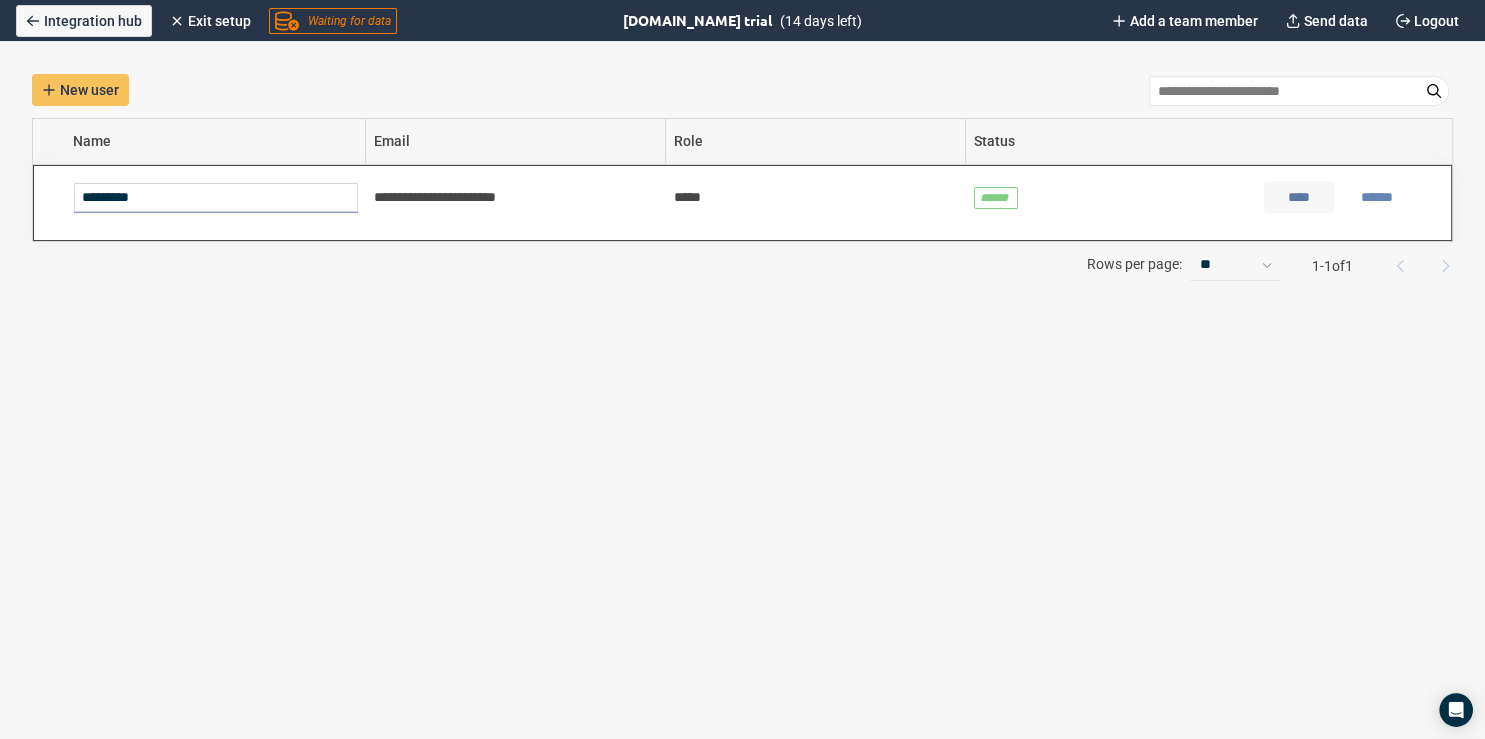click on "****" at bounding box center (1299, 197) 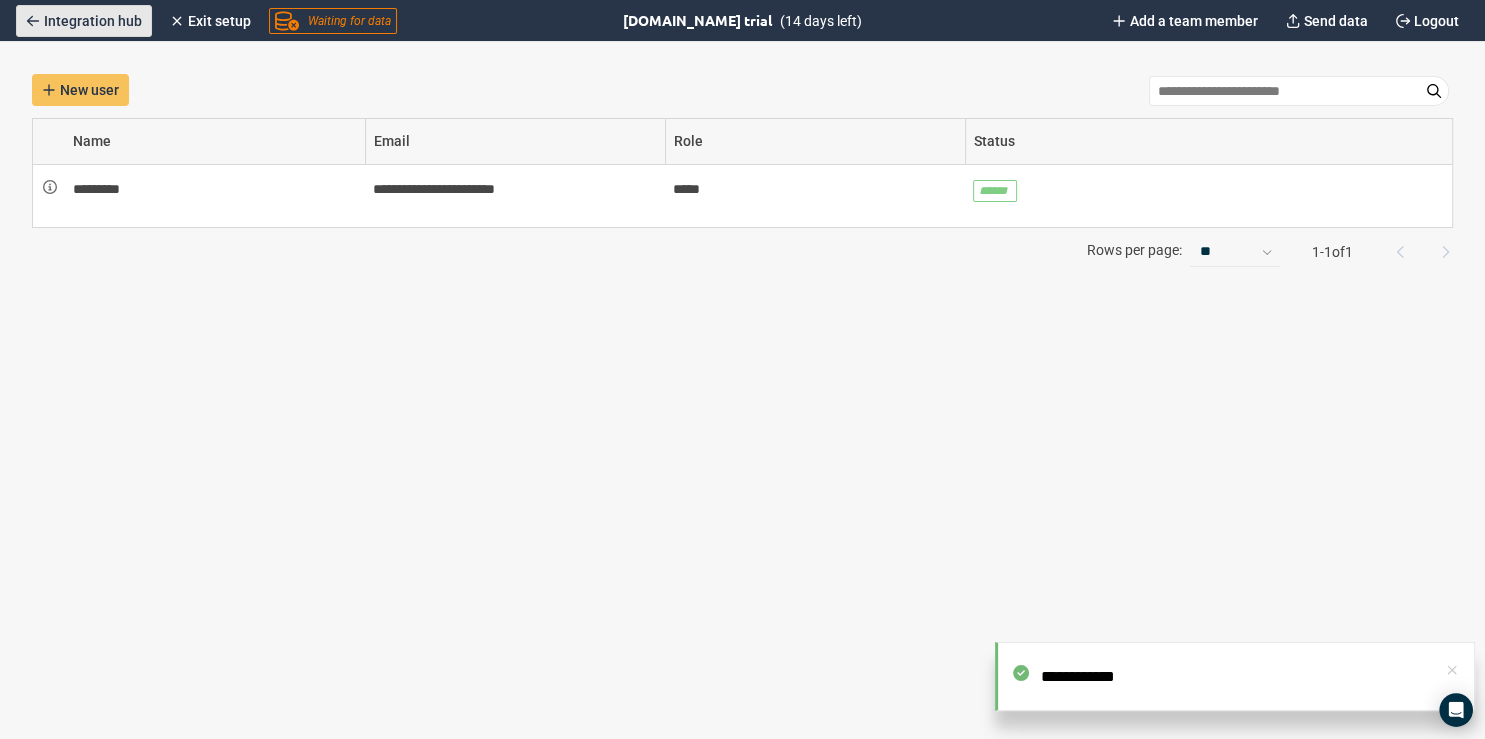click on "Integration hub" at bounding box center [93, 21] 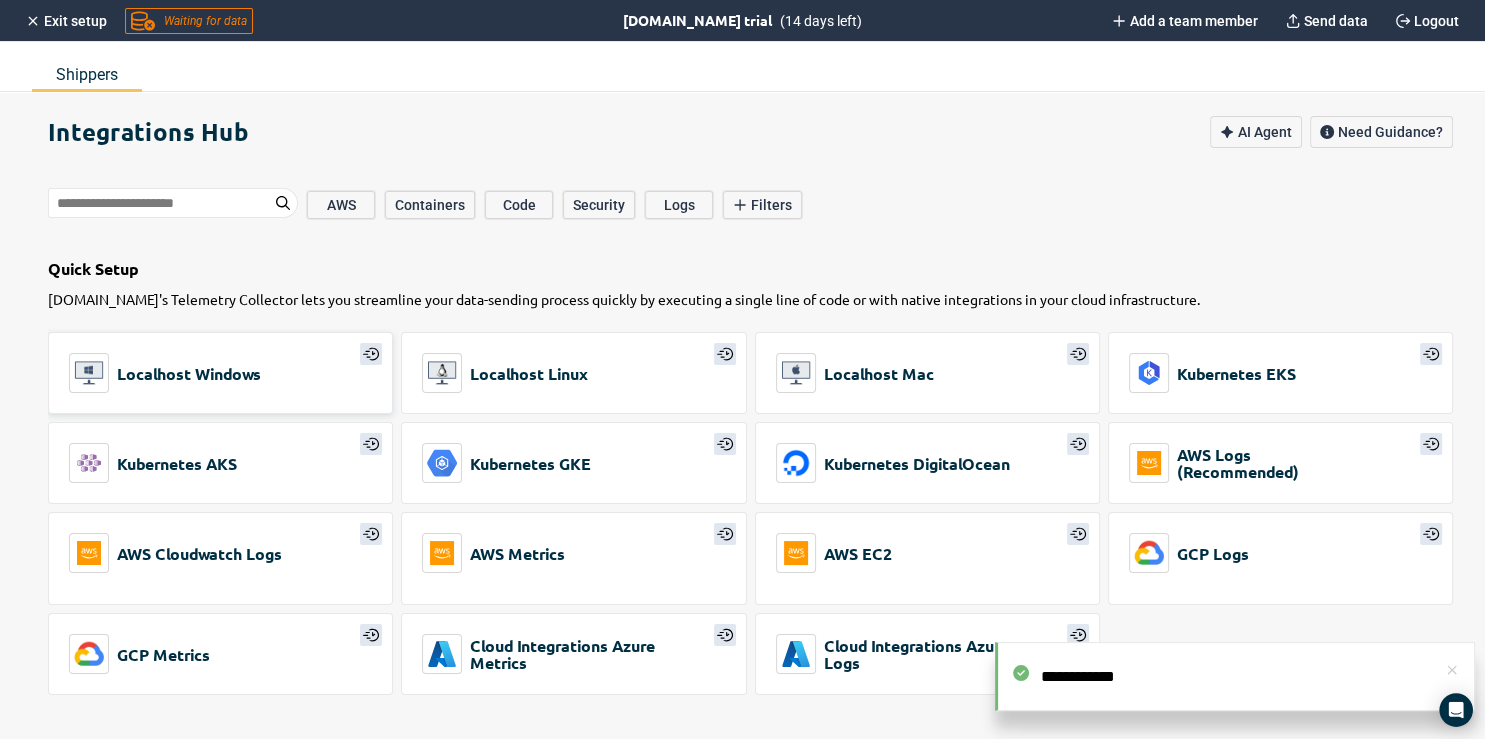 click on "Localhost Windows" at bounding box center (220, 373) 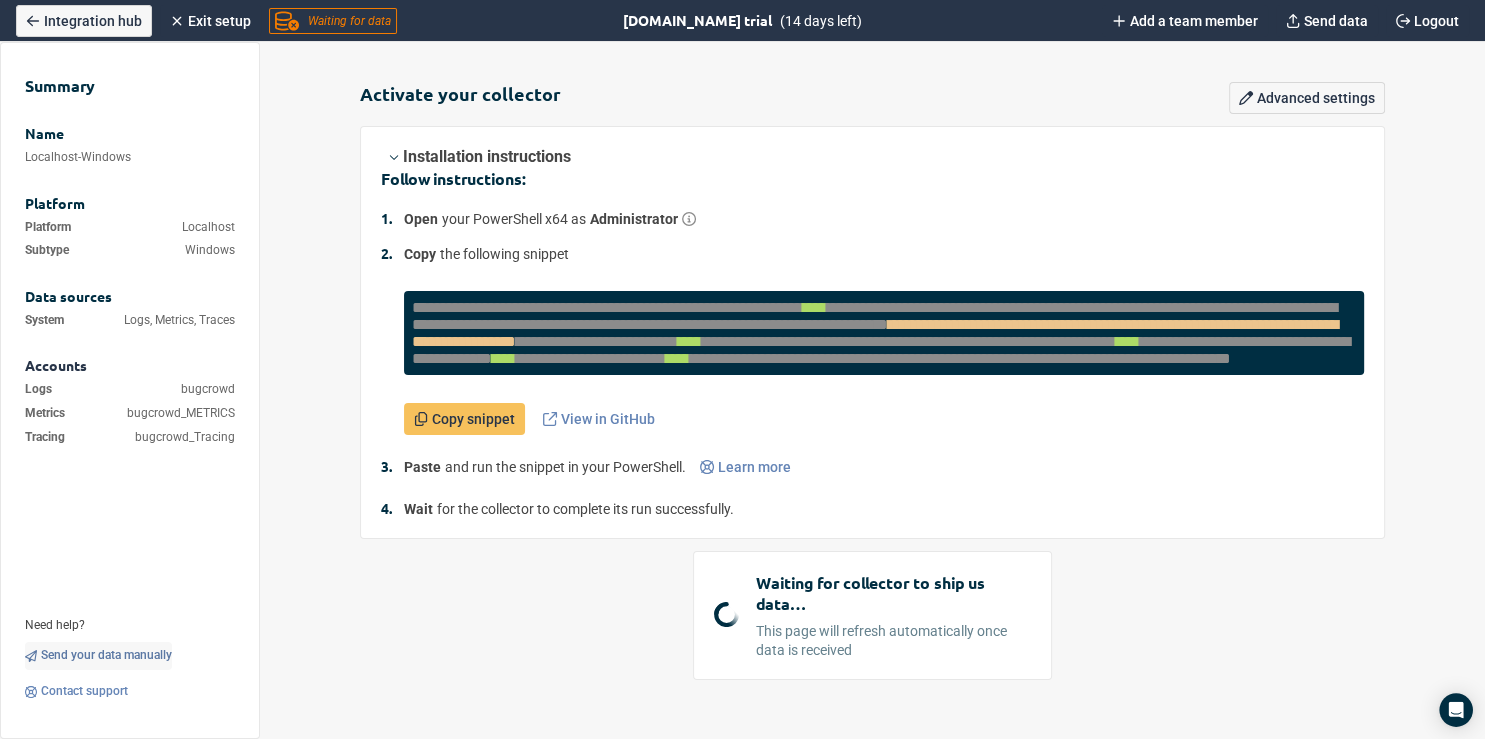 click on "Send your data manually" at bounding box center (106, 656) 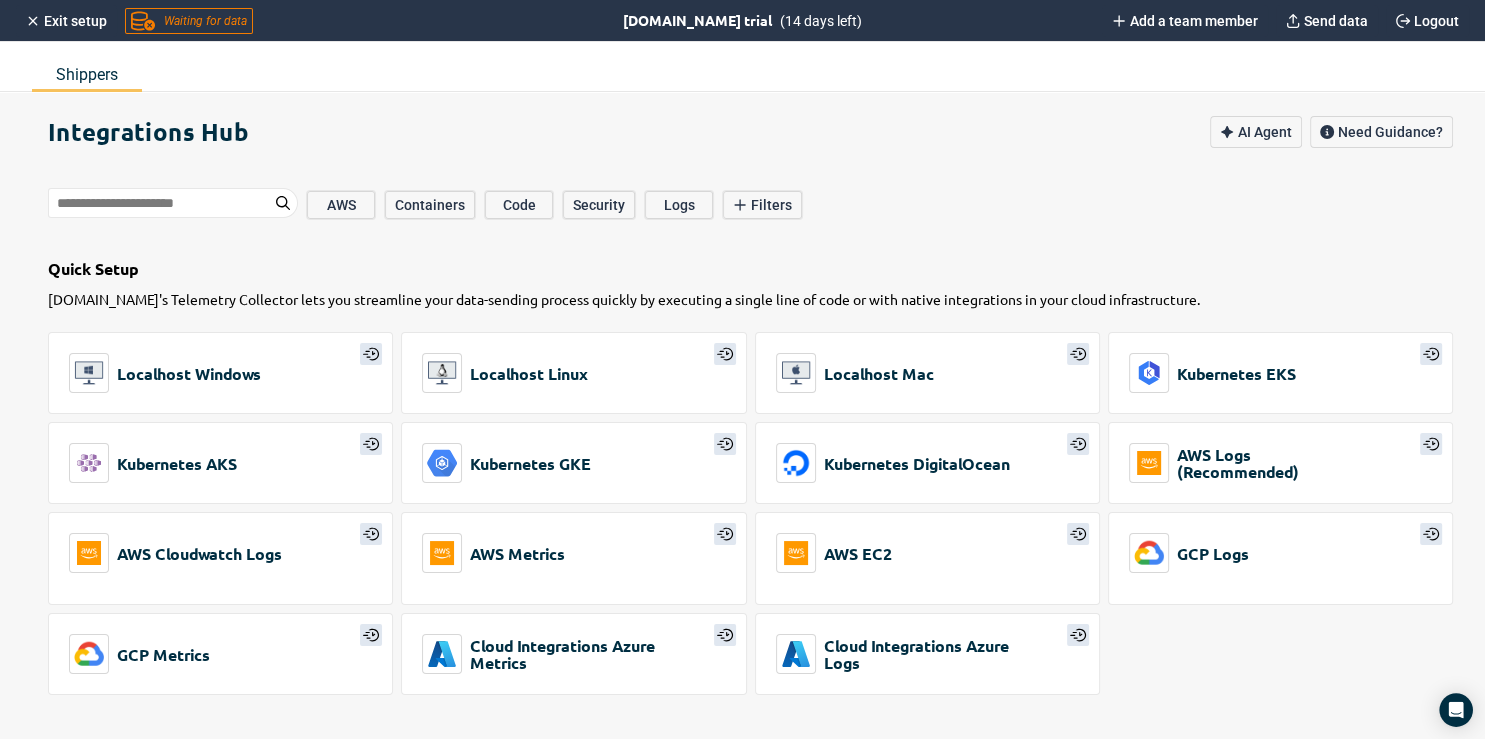 type on "*" 